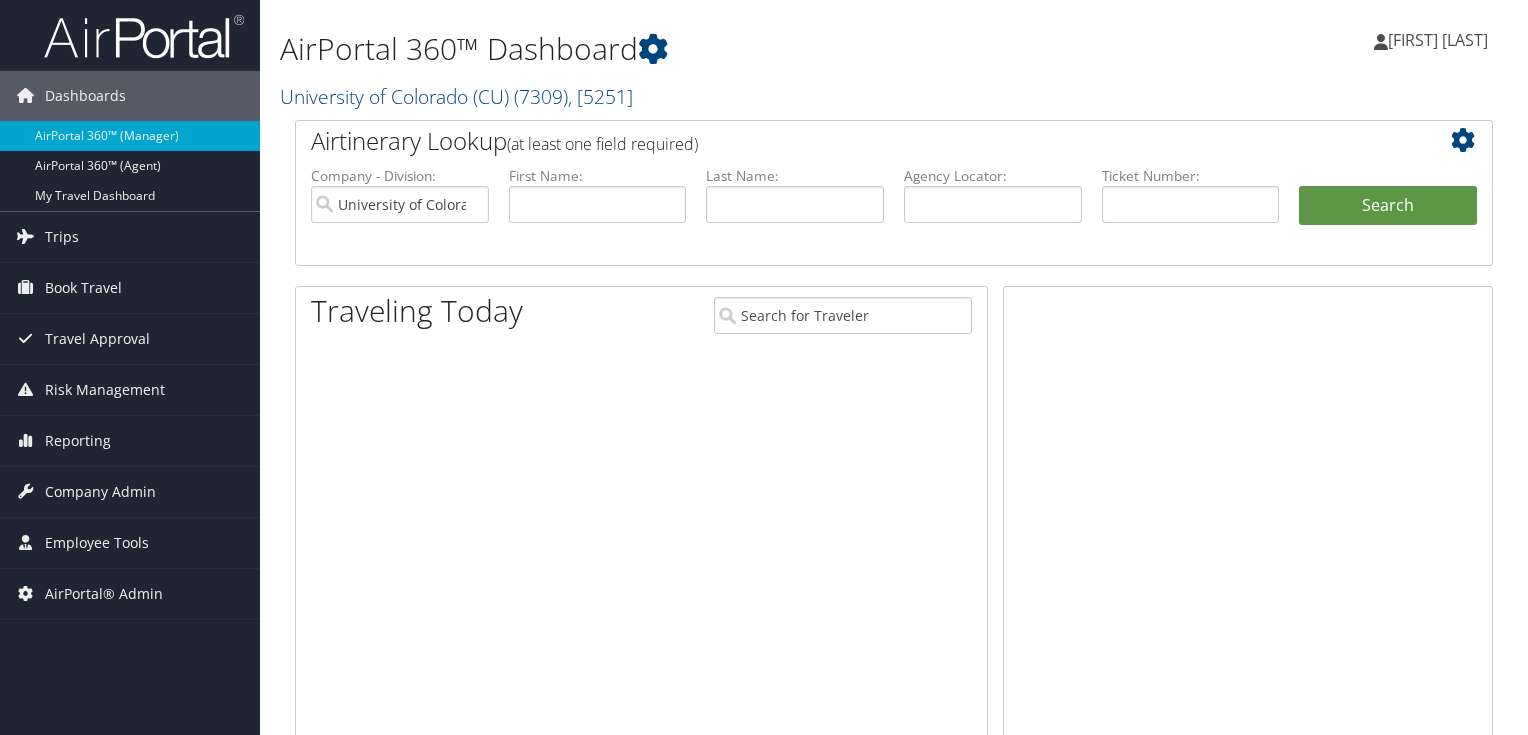 scroll, scrollTop: 0, scrollLeft: 0, axis: both 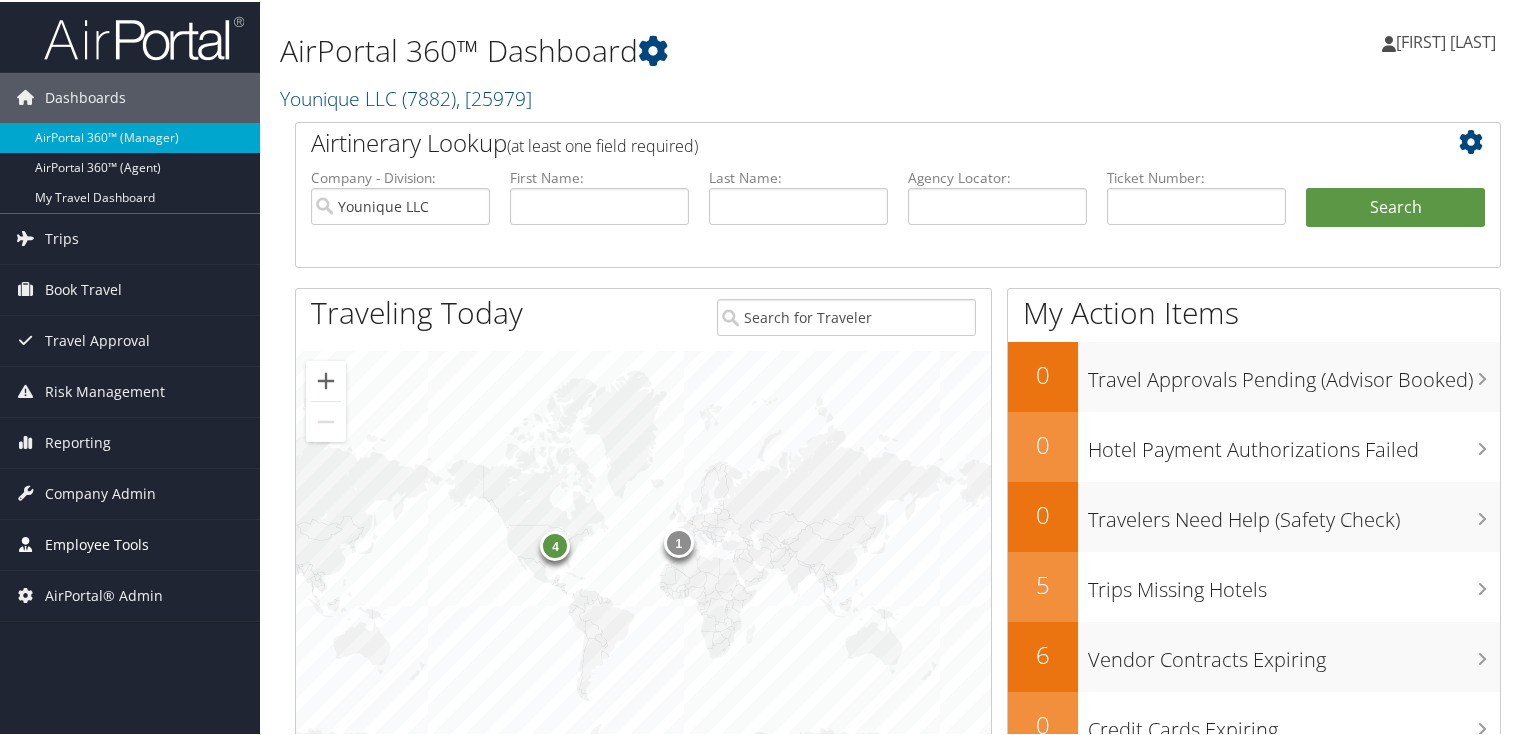 click on "Employee Tools" at bounding box center (97, 543) 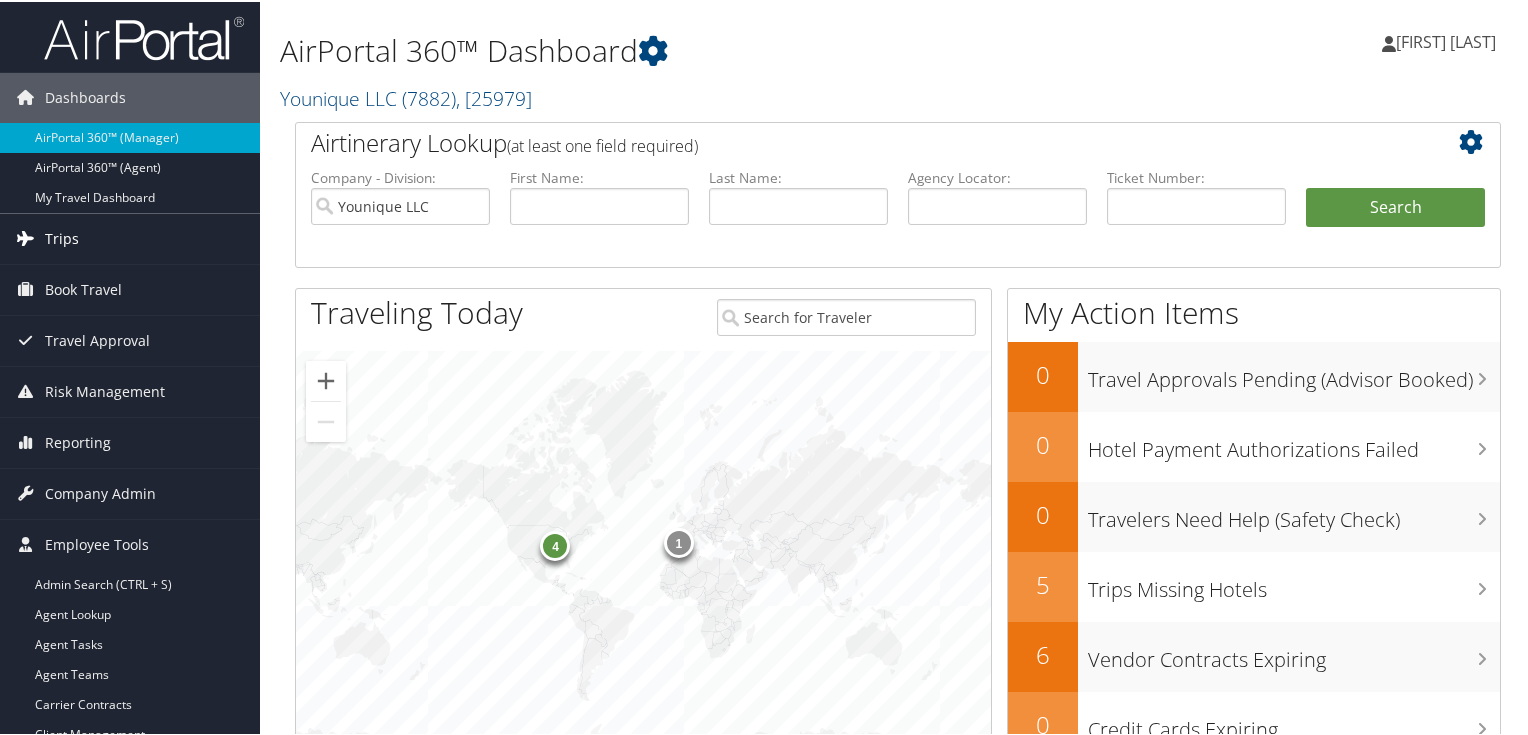 click on "Trips" at bounding box center [62, 237] 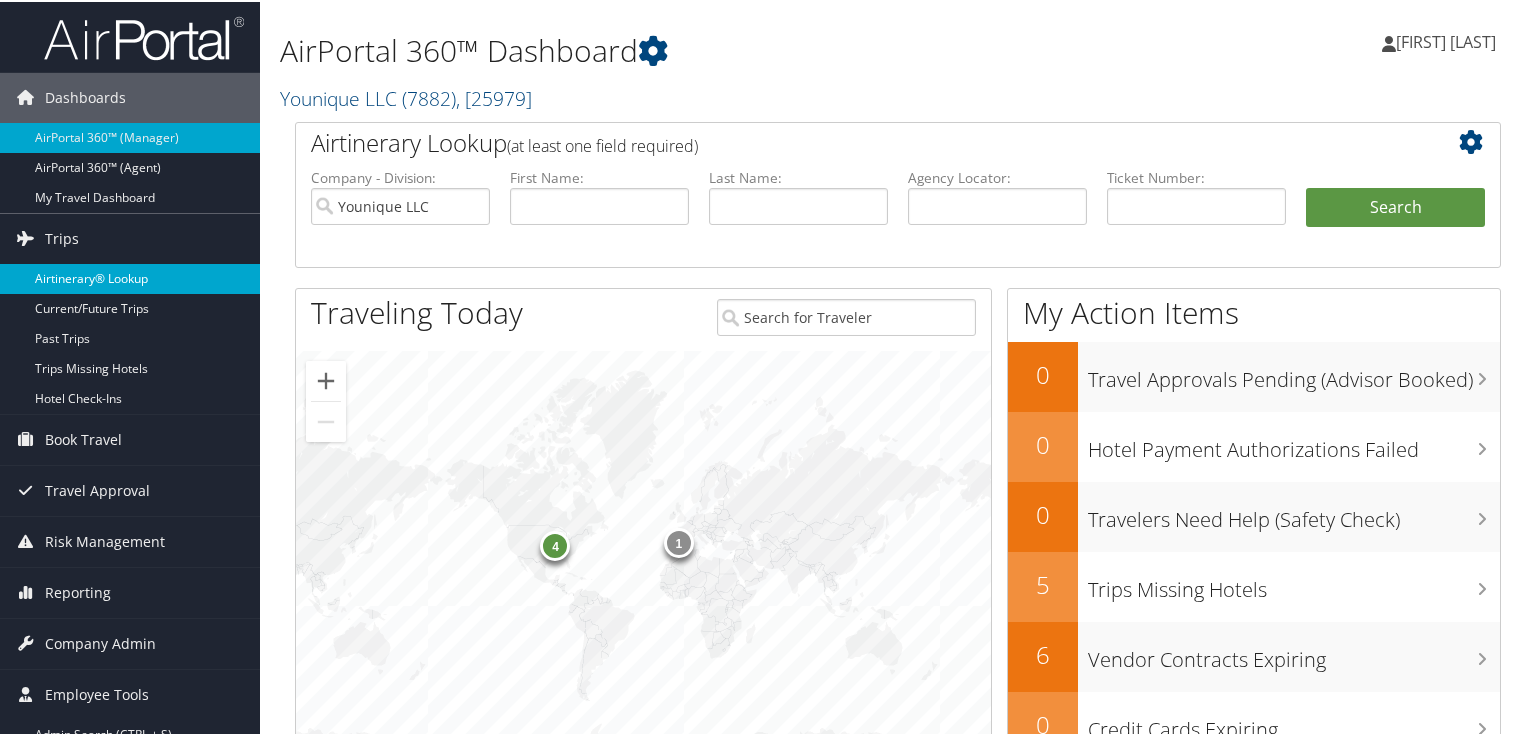 click on "Airtinerary® Lookup" at bounding box center [130, 277] 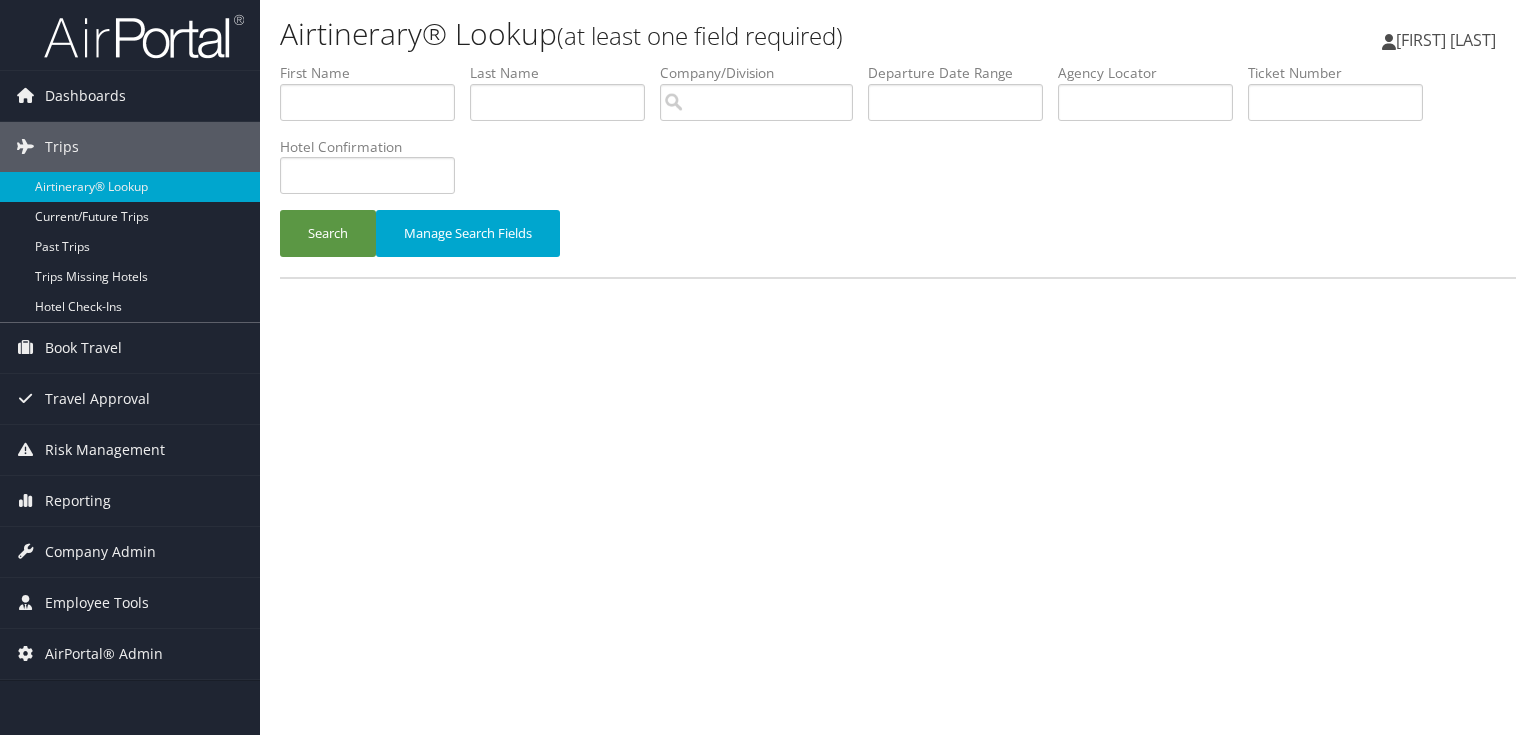 scroll, scrollTop: 0, scrollLeft: 0, axis: both 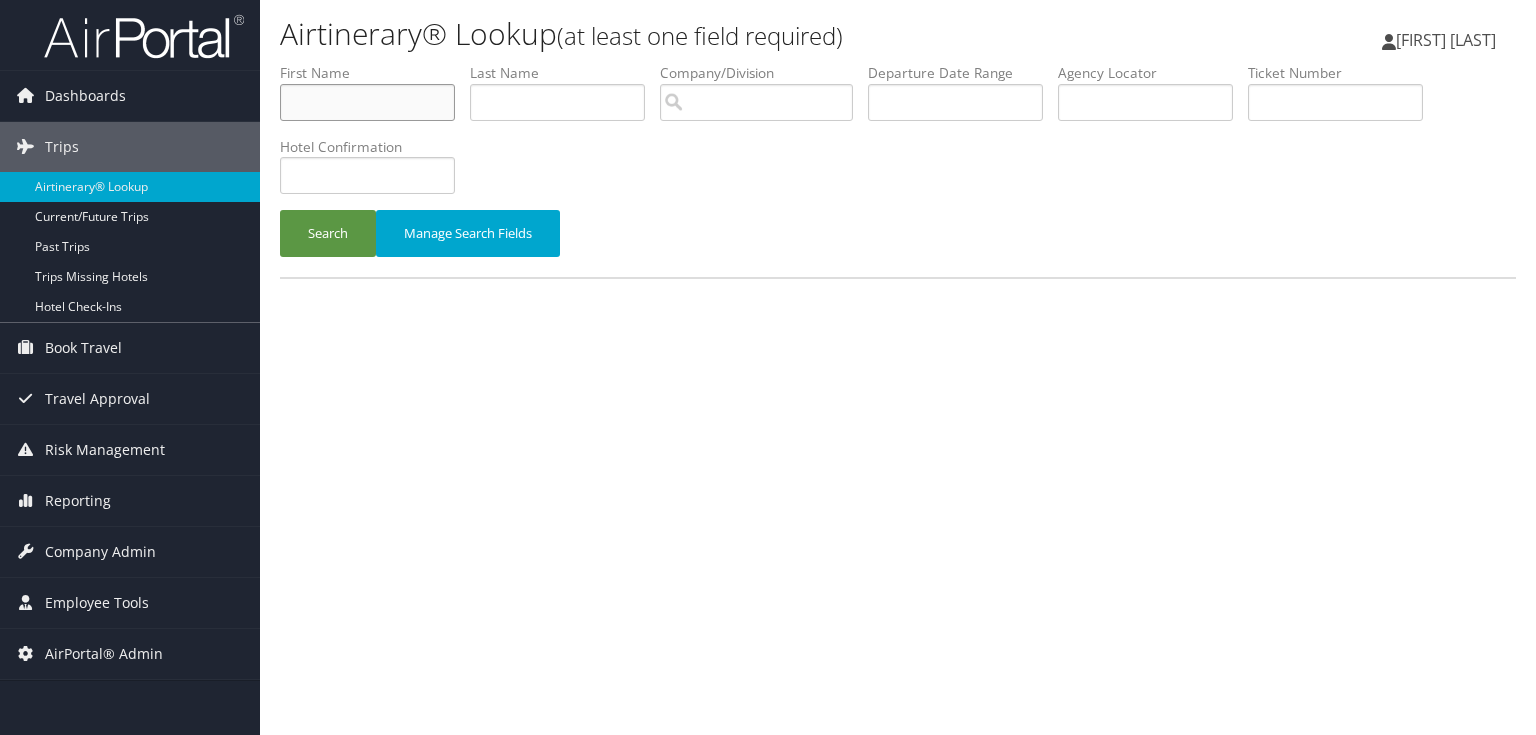 click at bounding box center [367, 102] 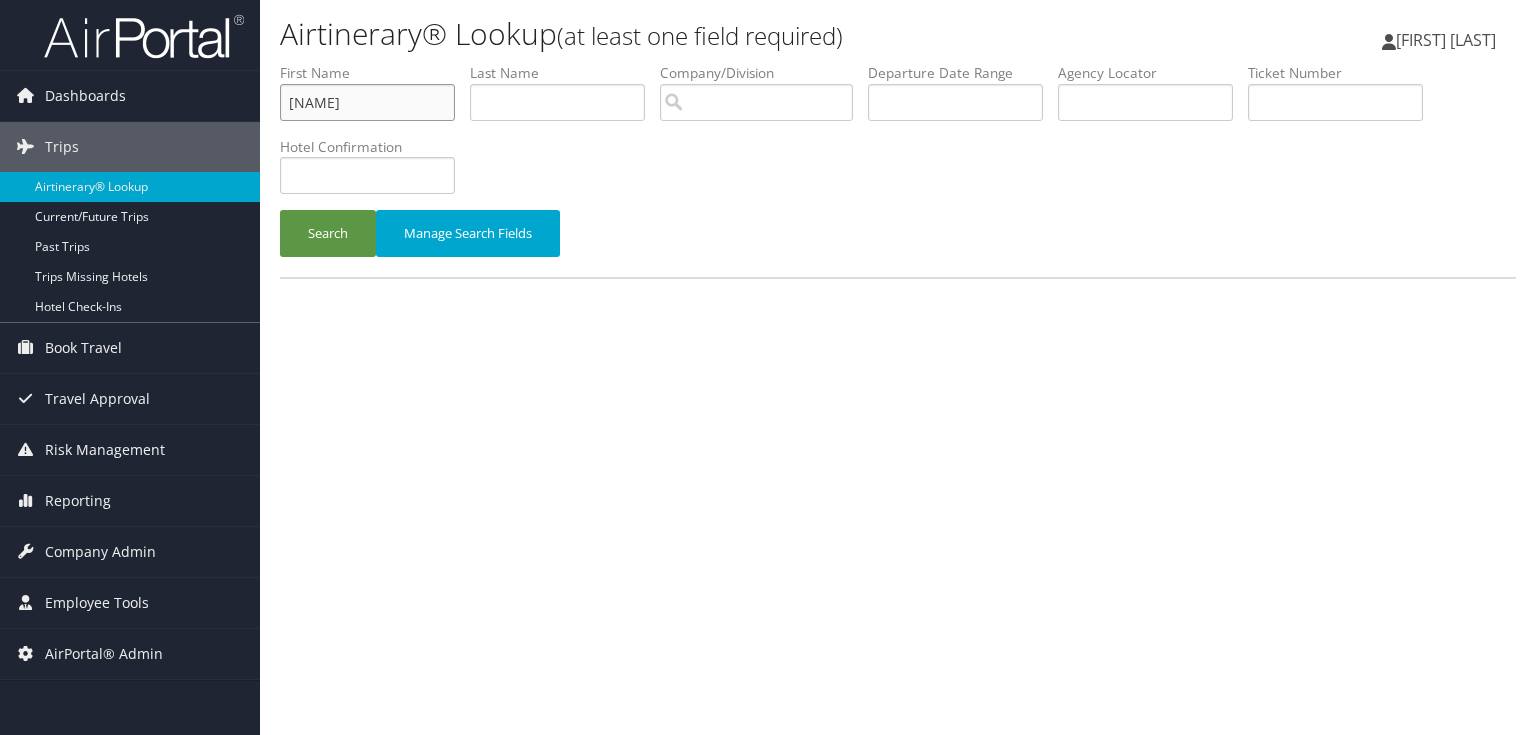 type on "[NAME]" 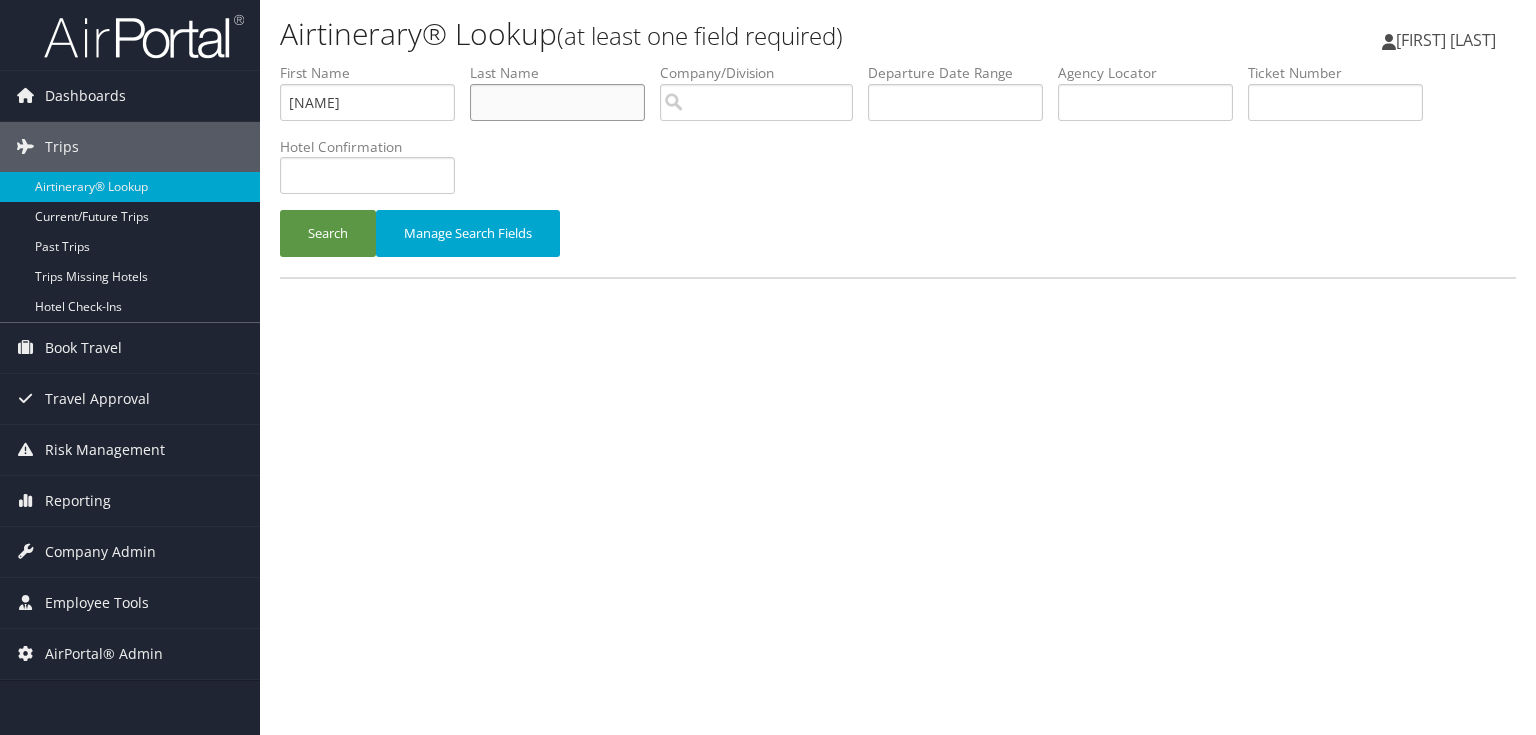 click at bounding box center [557, 102] 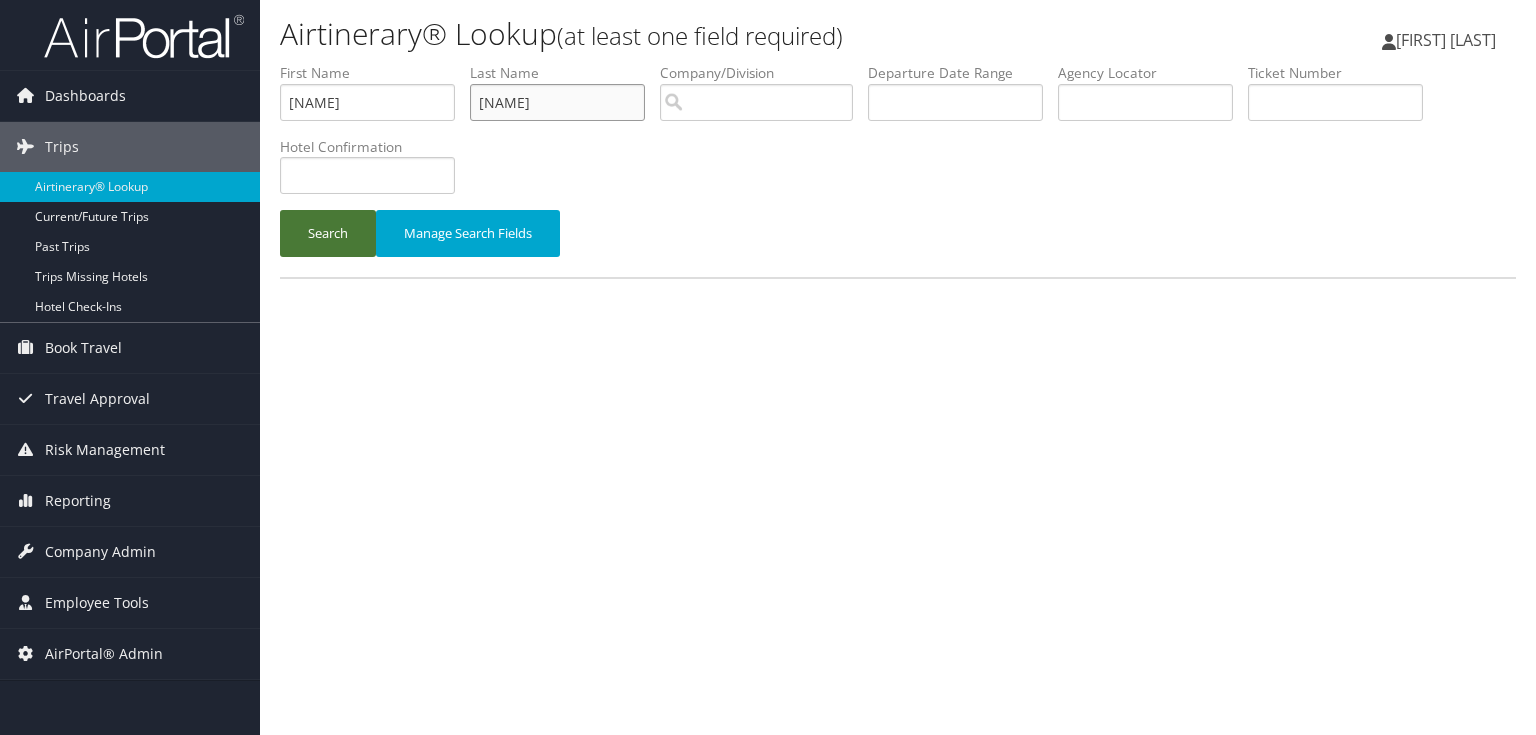 type on "[NAME]" 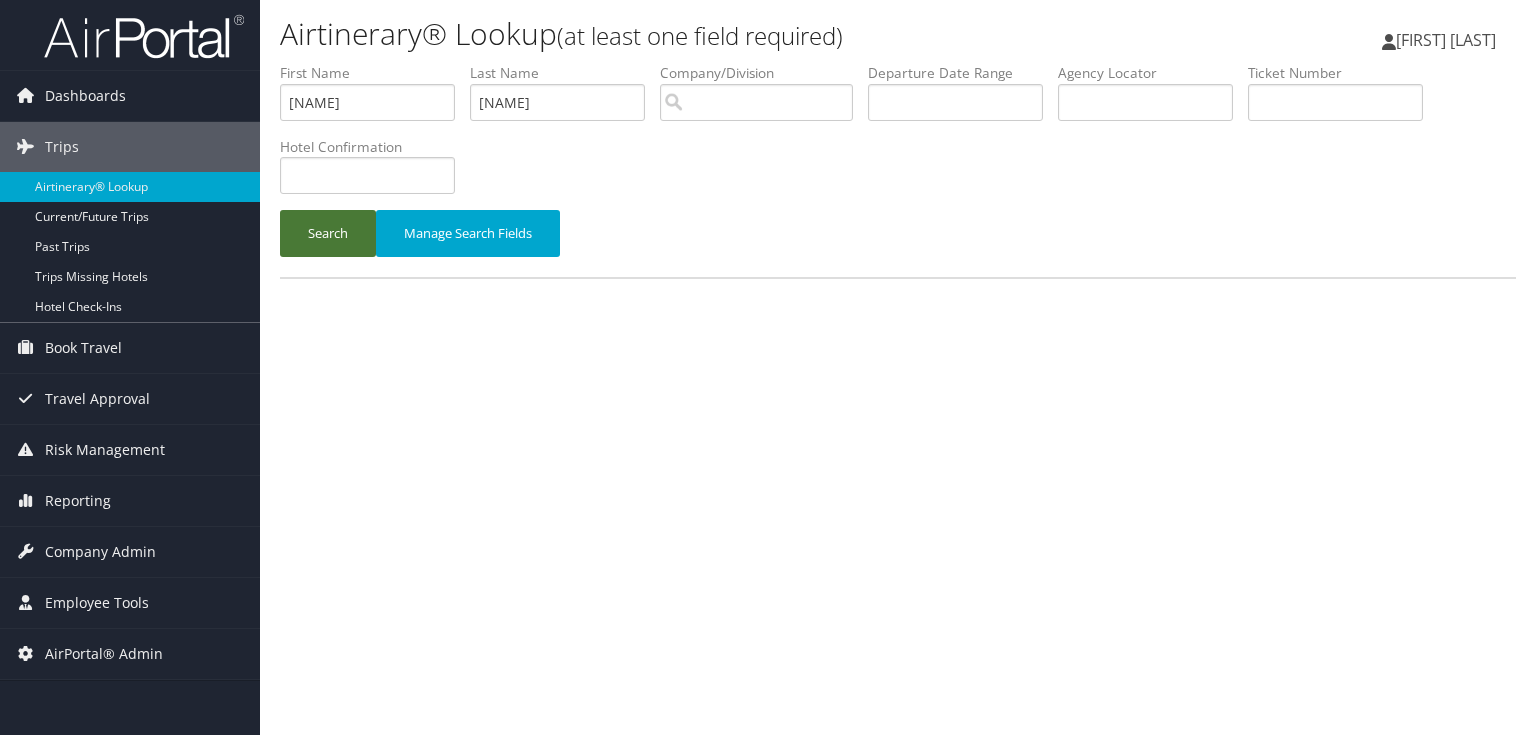 click on "Search" at bounding box center (328, 233) 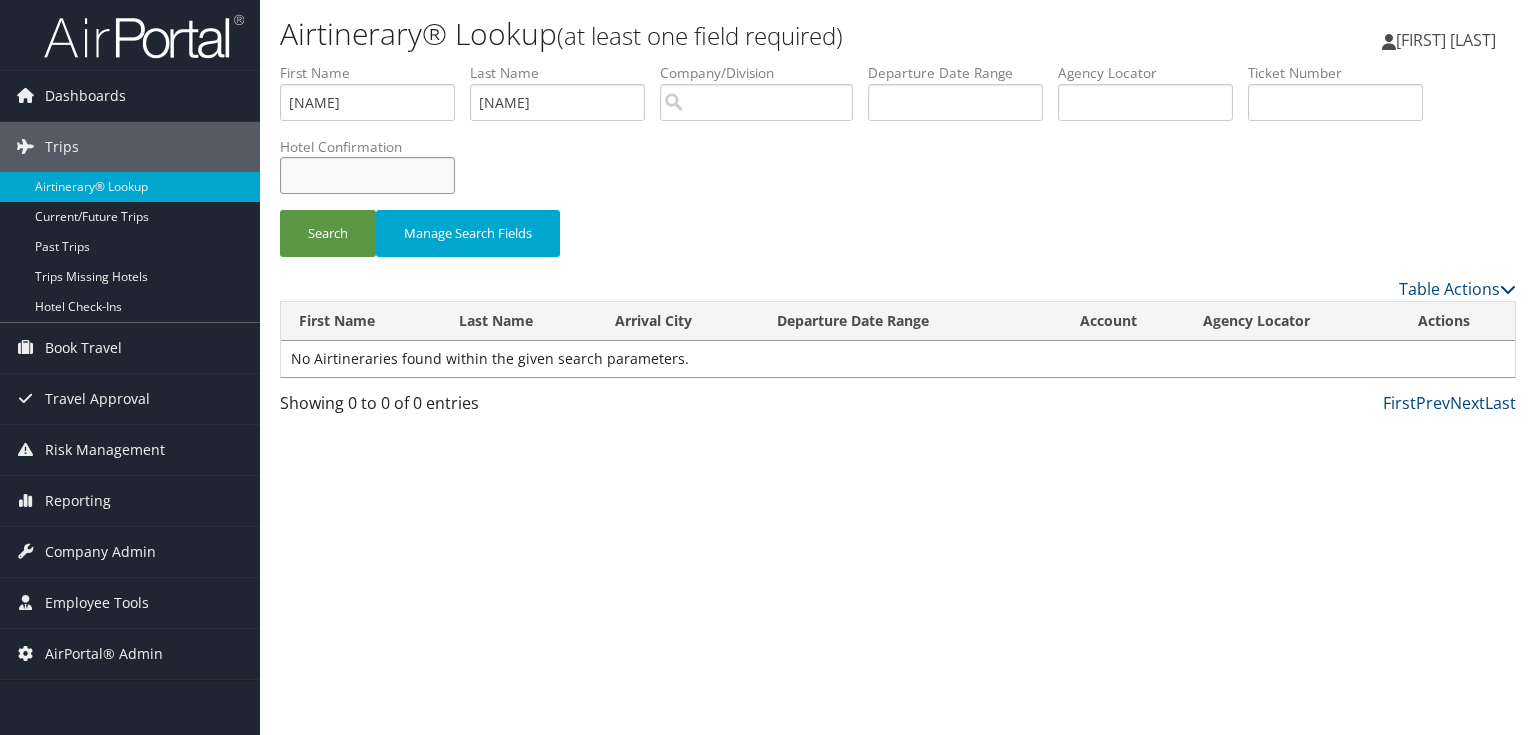 click at bounding box center [367, 175] 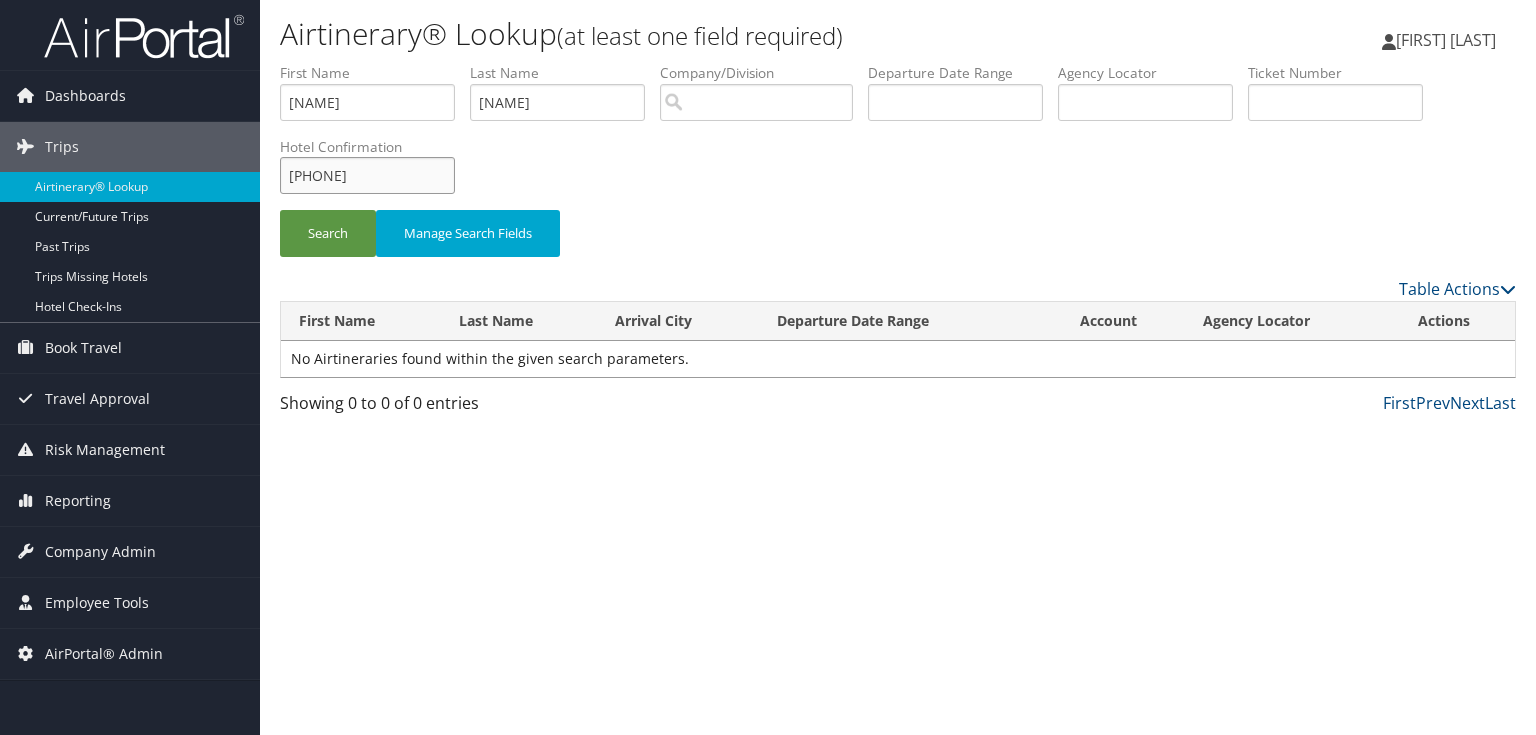 type on "[PHONE]" 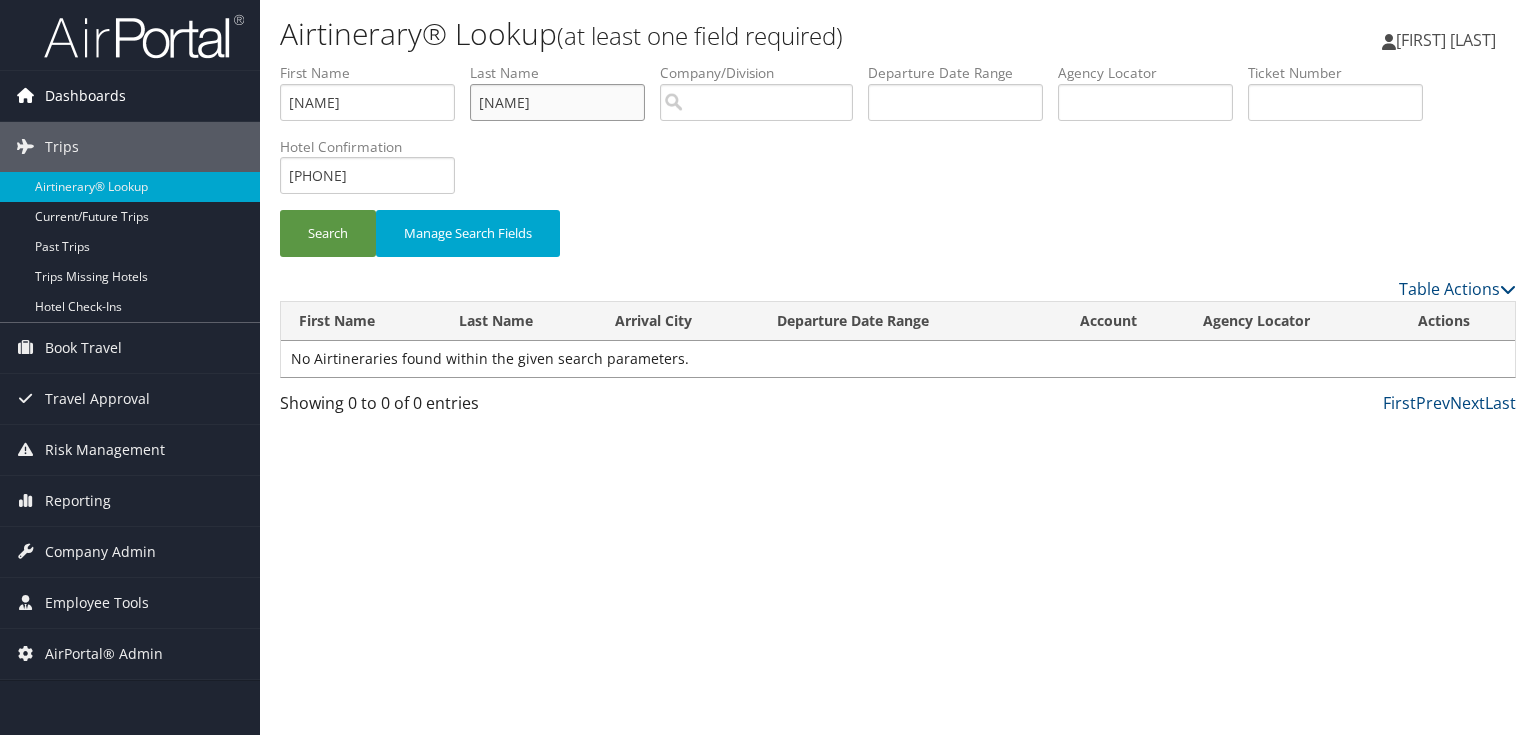 drag, startPoint x: 580, startPoint y: 95, endPoint x: 77, endPoint y: 77, distance: 503.32196 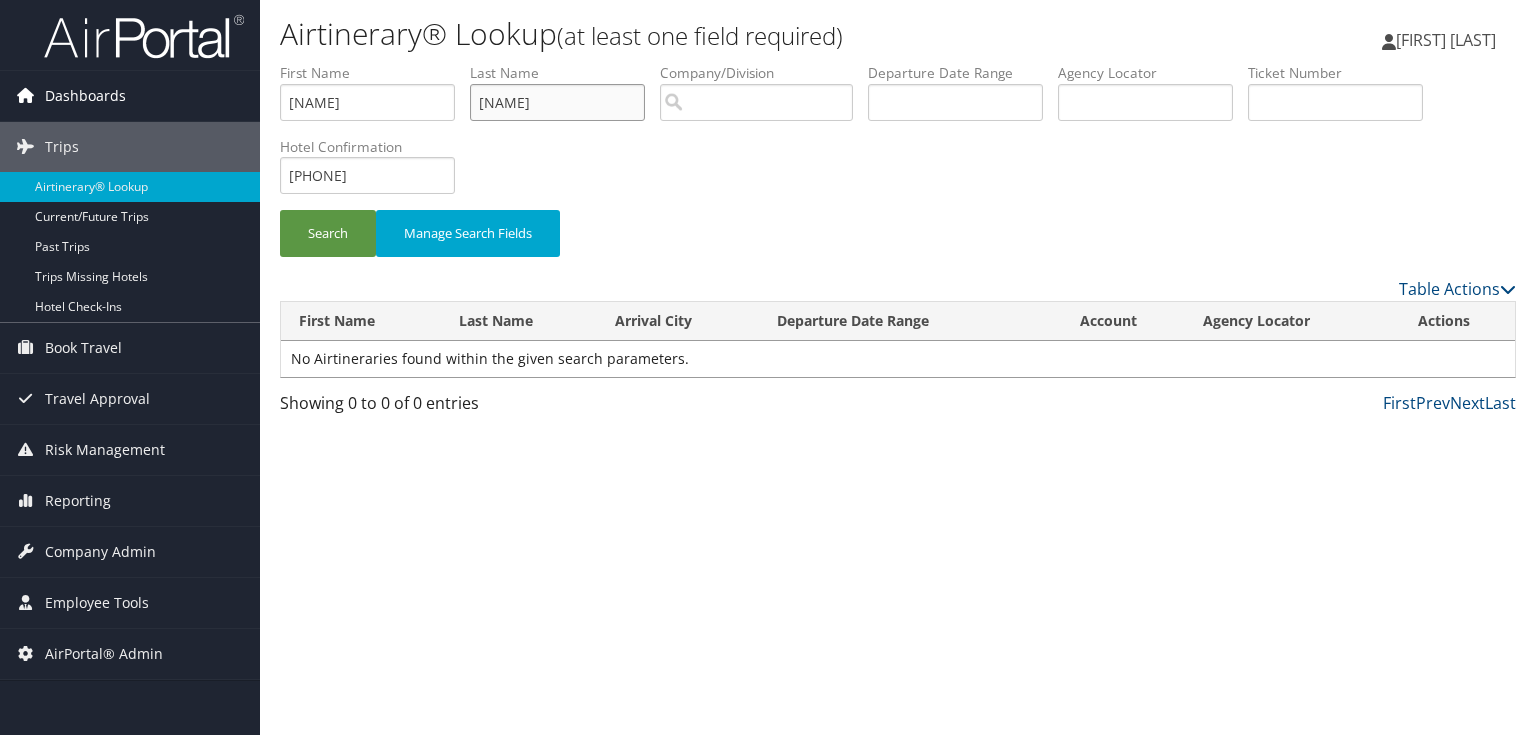 click on "Dashboards AirPortal 360™ (Manager) AirPortal 360™ (Agent) My Travel Dashboard   Trips Airtinerary® Lookup Current/Future Trips Past Trips Trips Missing Hotels Hotel Check-ins   Book Travel Agent Booking Request Approval Request (Beta) Book/Manage Online Trips   Travel Approval Pending Trip Approvals Approved Trips Canceled Trips Approvals (Beta)   Risk Management SecurityLogic® Map Assistance Requests Travel Alerts Notifications   Reporting Unused Tickets Savings Tracker Virtual Pay Lookup   Company Admin Company Information Configure Approval Types (Beta) People Users (Beta) Vendor Contracts Travel Agency Contacts Help Desk Travel Policy Forms Of Payment Service Fees  Reporting Fields (Beta) Report Settings Technology Settings Airtinerary® Settings Virtual Pay Settings Consultative Services Notes Activity Log   Employee Tools Admin Search (CTRL + S)" at bounding box center (768, 367) 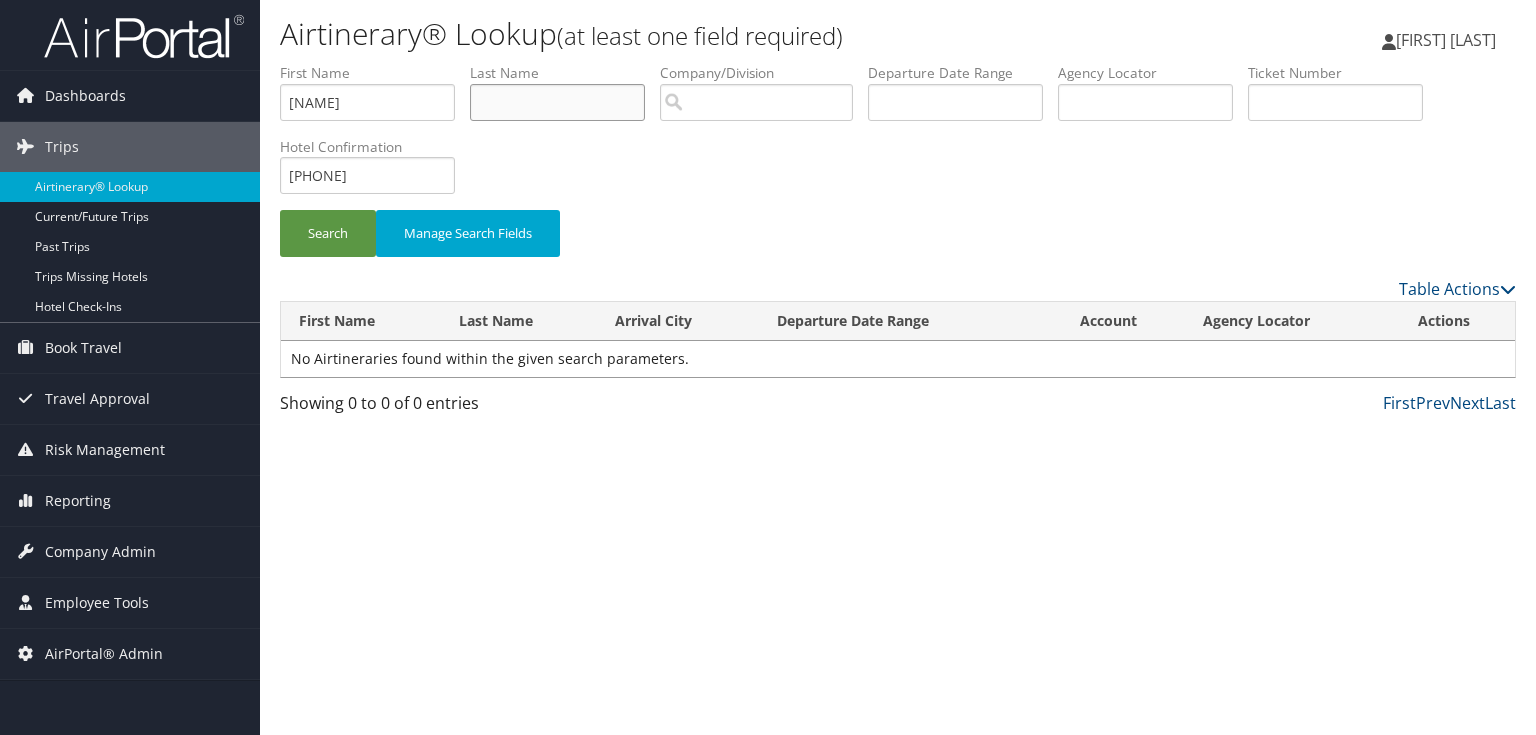type 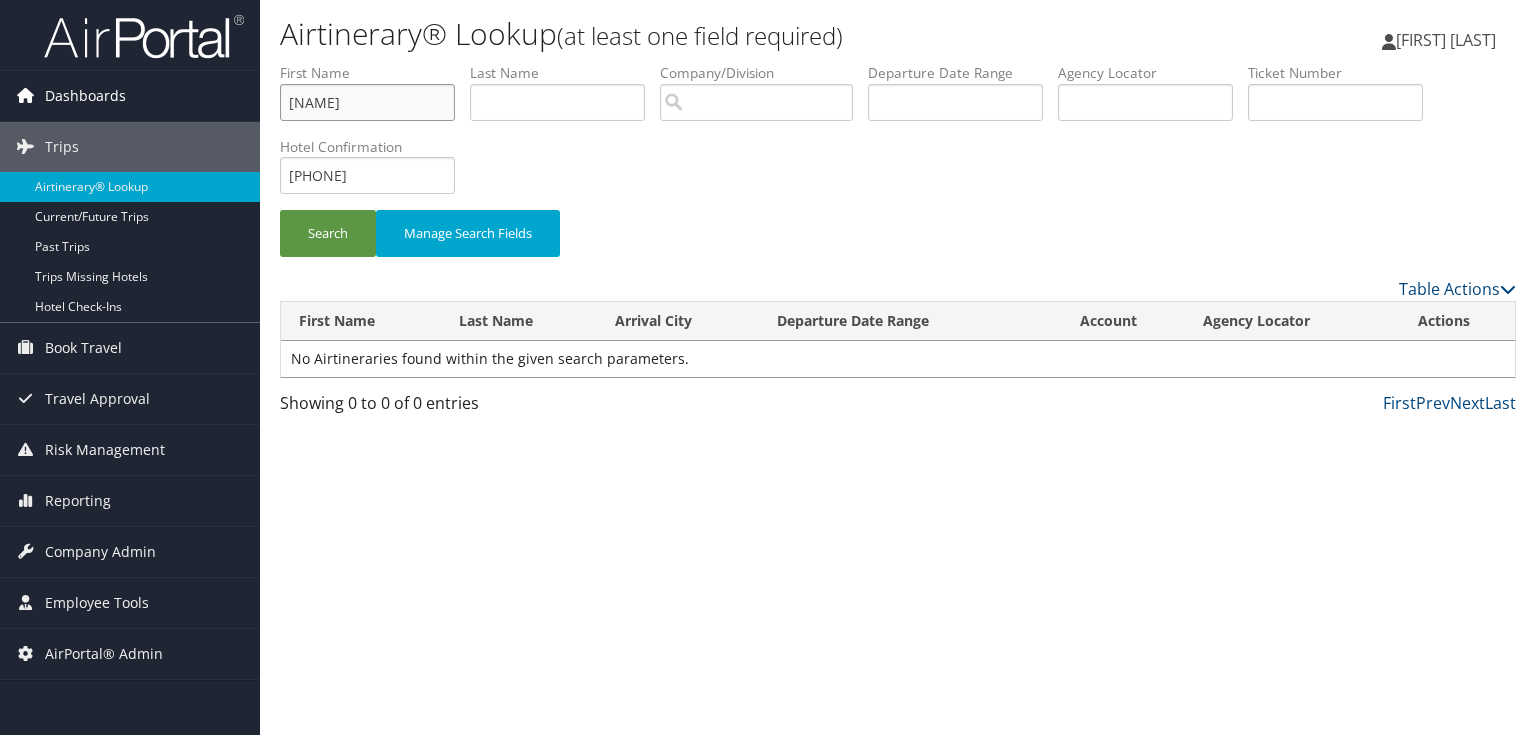 drag, startPoint x: 296, startPoint y: 98, endPoint x: 205, endPoint y: 96, distance: 91.02197 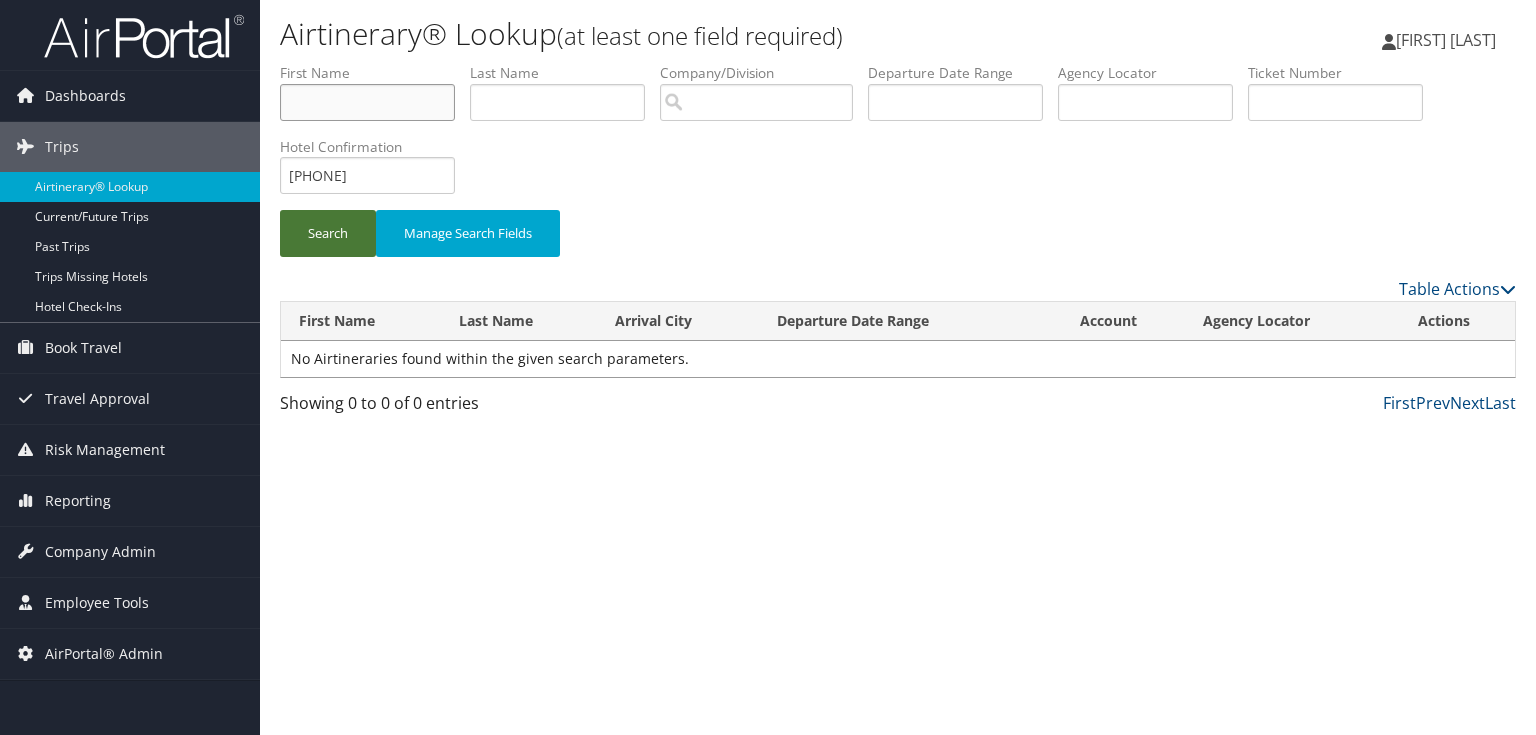 type 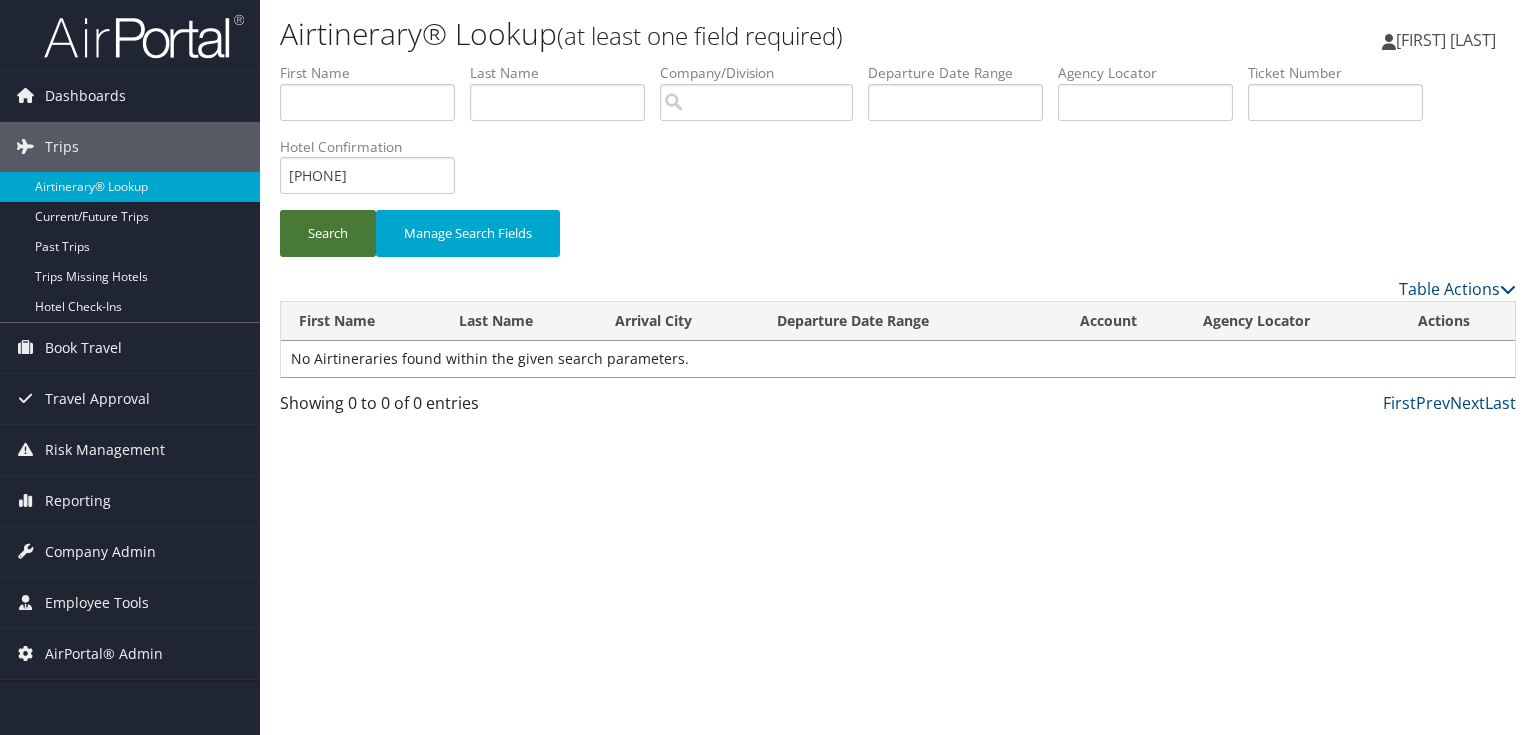 drag, startPoint x: 325, startPoint y: 229, endPoint x: 343, endPoint y: 217, distance: 21.633308 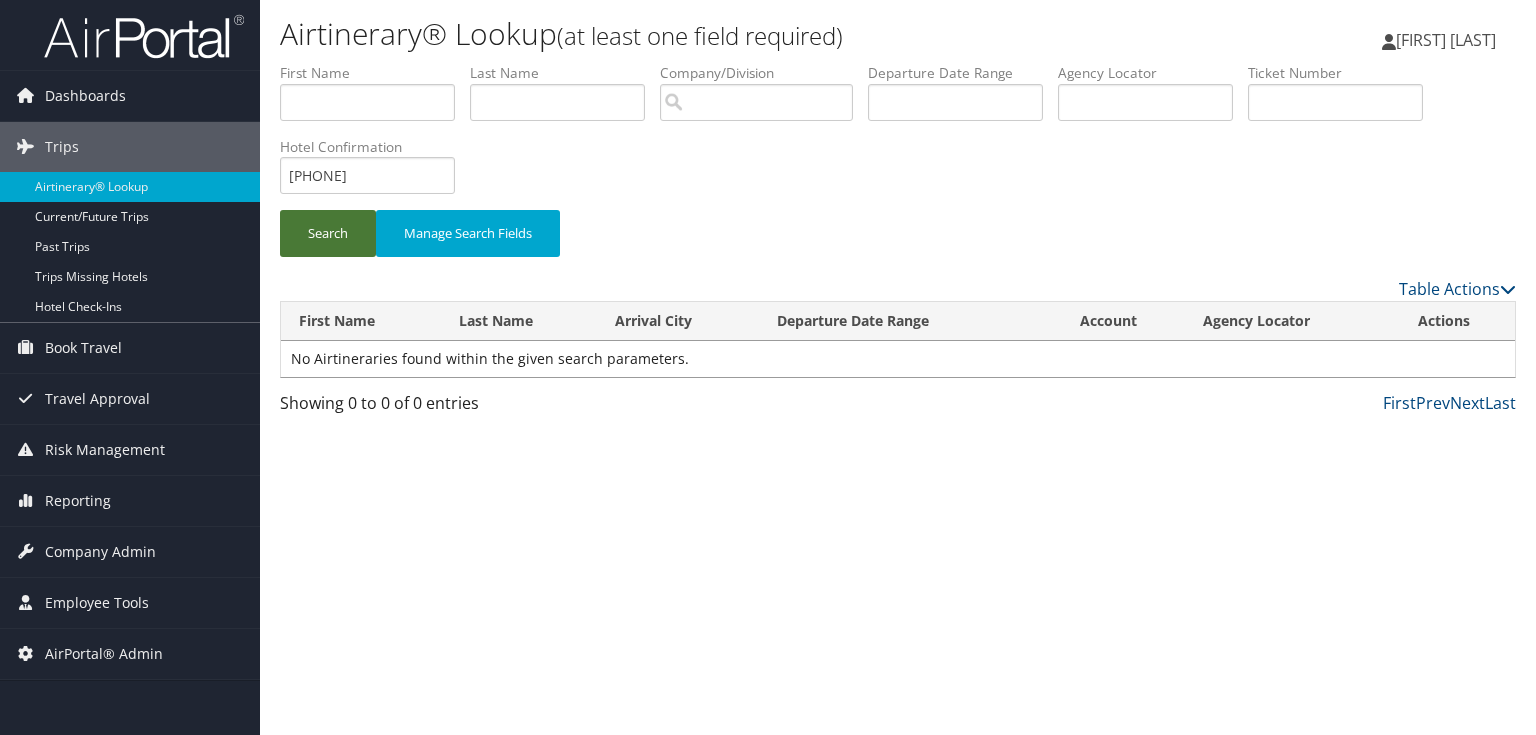 click on "Search" at bounding box center [328, 233] 